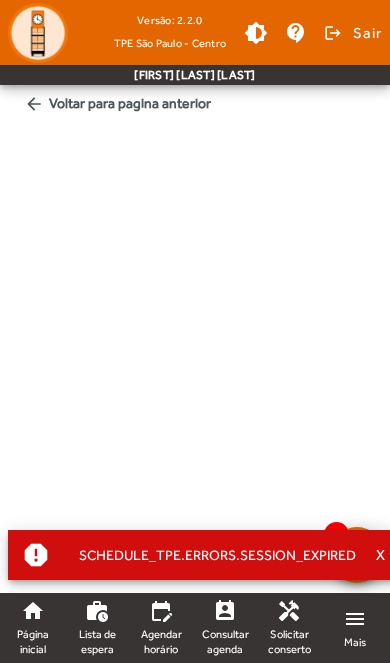 scroll, scrollTop: 0, scrollLeft: 0, axis: both 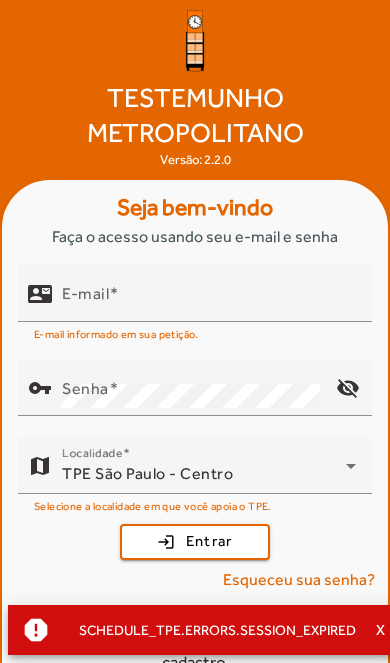 click on "E-mail" at bounding box center (209, 302) 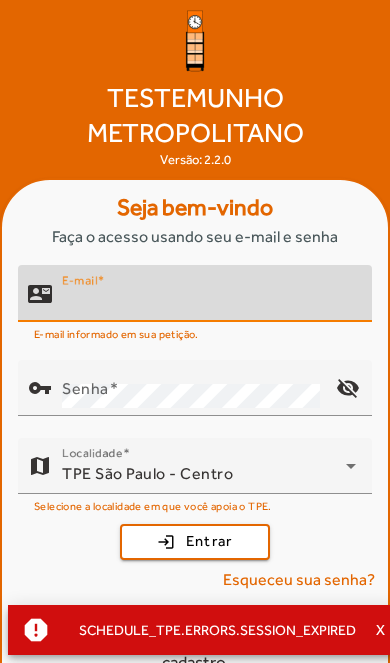 type on "**********" 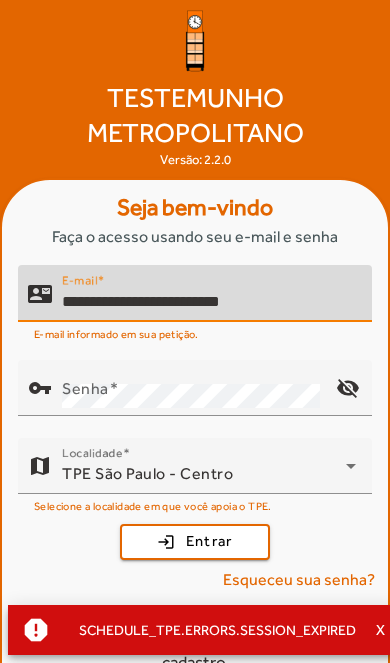 click on "login  Entrar" 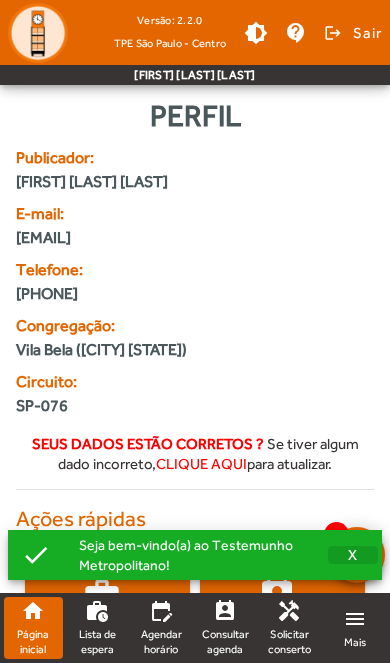 click on "X" at bounding box center [353, 555] 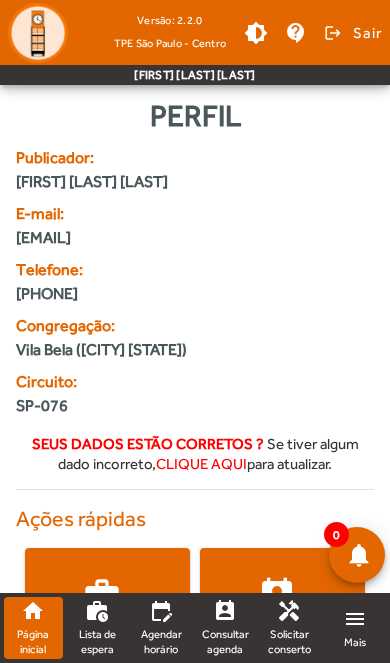 click on "Agendar horário" 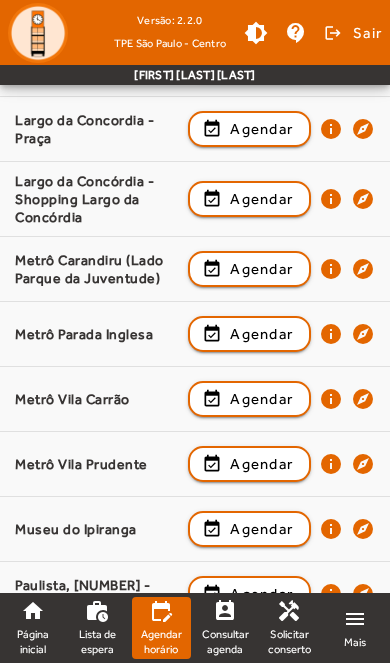 scroll, scrollTop: 1242, scrollLeft: 0, axis: vertical 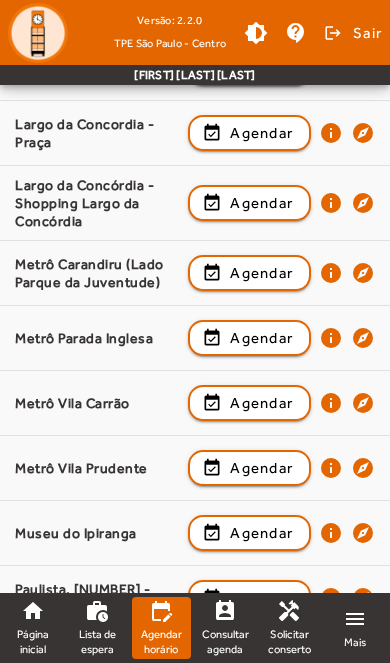 click on "Metrô Vila Prudente   event_available   Agendar   info  explore" at bounding box center [195, 533] 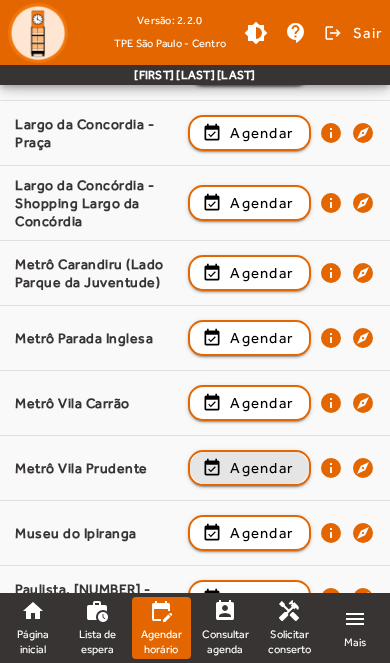 click on "Agendar" at bounding box center (261, 533) 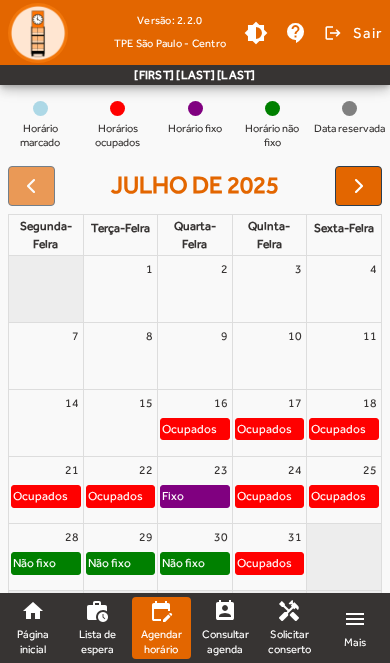 scroll, scrollTop: 207, scrollLeft: 0, axis: vertical 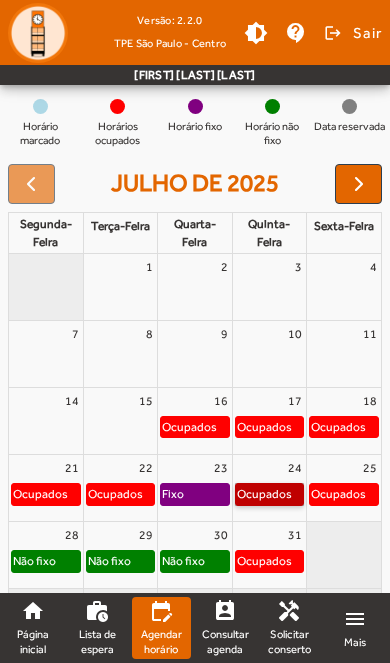 click on "Ocupados" at bounding box center [269, 494] 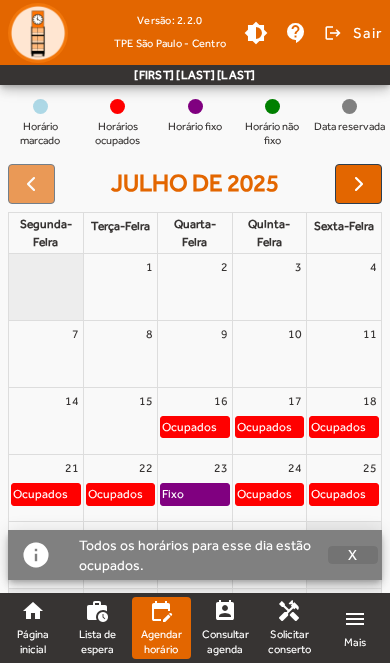 click at bounding box center (353, 555) 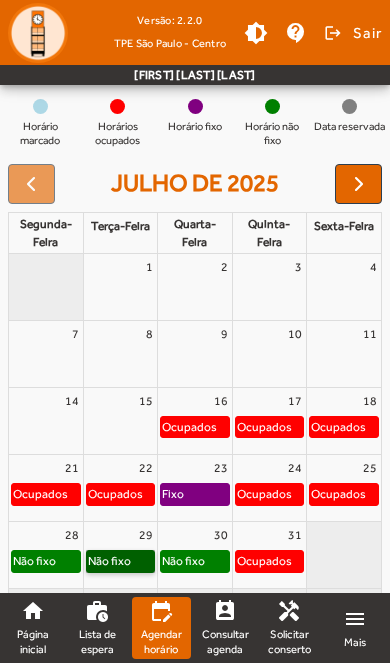 click on "Não fixo" at bounding box center (120, 561) 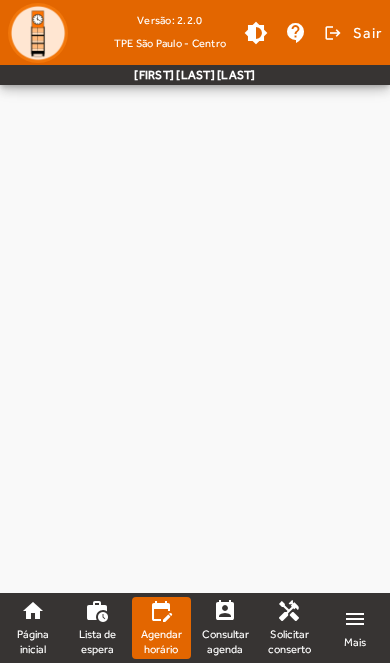 scroll, scrollTop: 0, scrollLeft: 0, axis: both 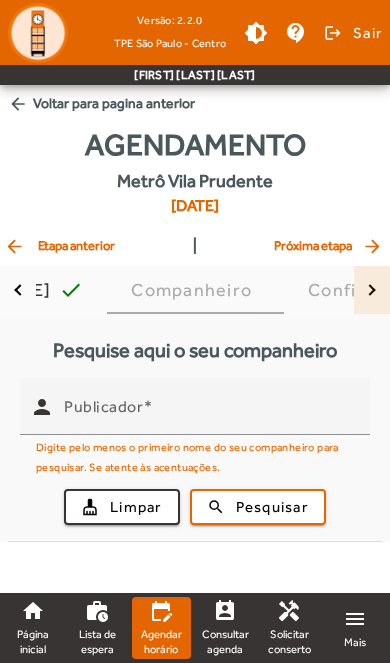 click 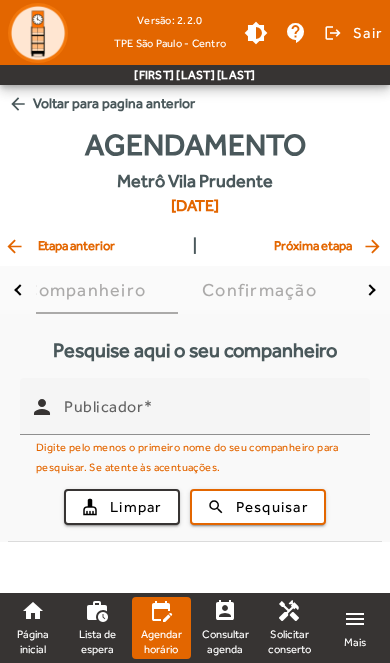 click on "Publicador" at bounding box center [103, 406] 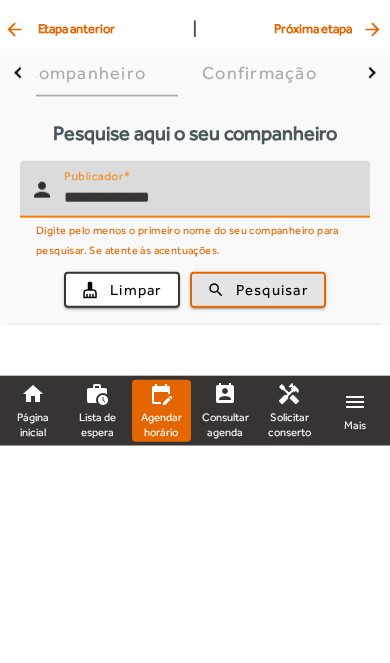 click on "Pesquisar" at bounding box center (272, 507) 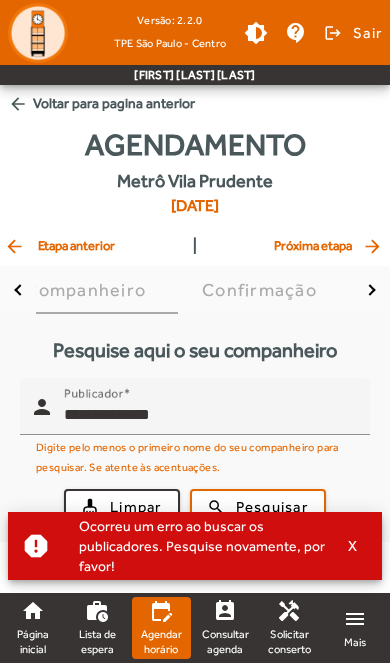 click on "**********" at bounding box center [209, 415] 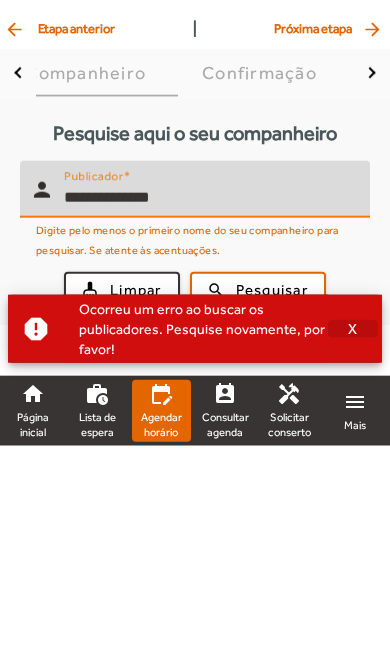 click at bounding box center (353, 546) 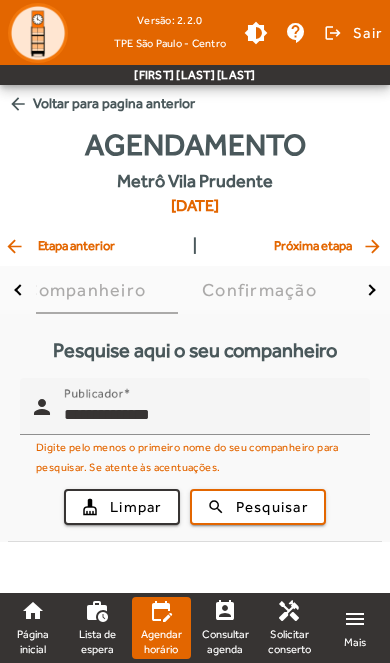 click on "**********" at bounding box center [209, 415] 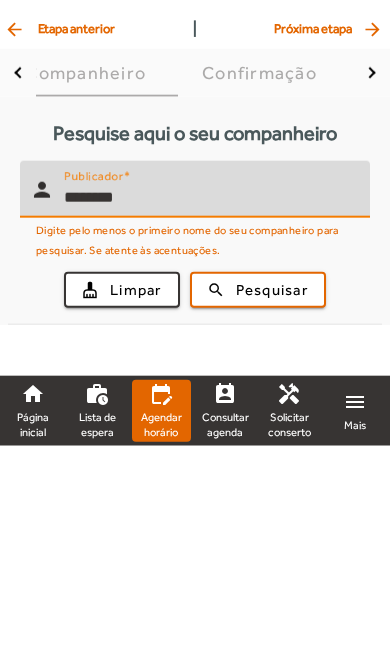 type on "*******" 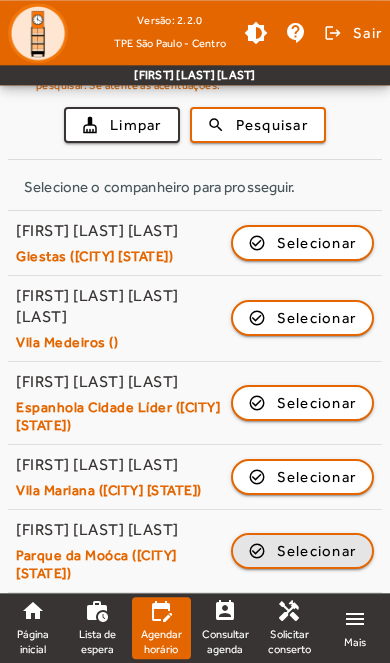 scroll, scrollTop: 382, scrollLeft: 0, axis: vertical 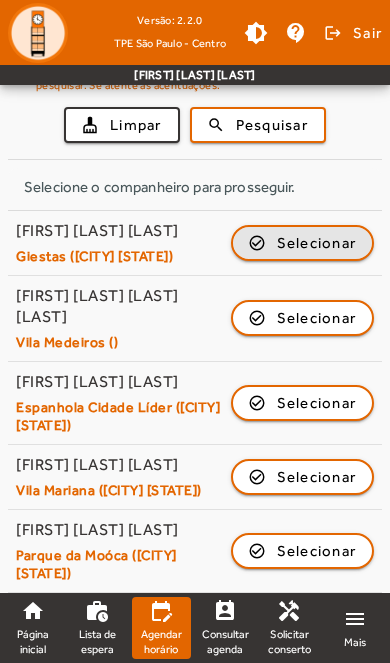 click on "Selecionar" at bounding box center (317, 318) 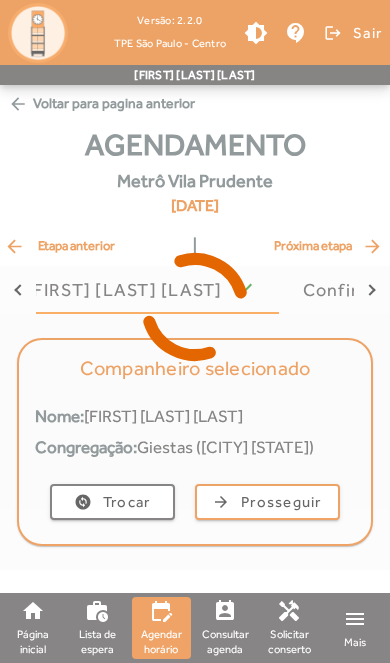 scroll, scrollTop: 0, scrollLeft: 0, axis: both 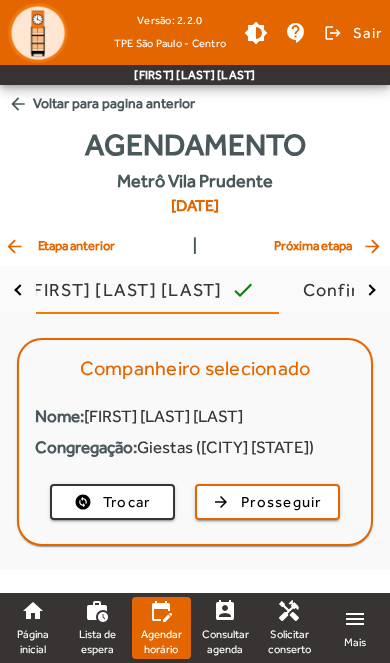 click 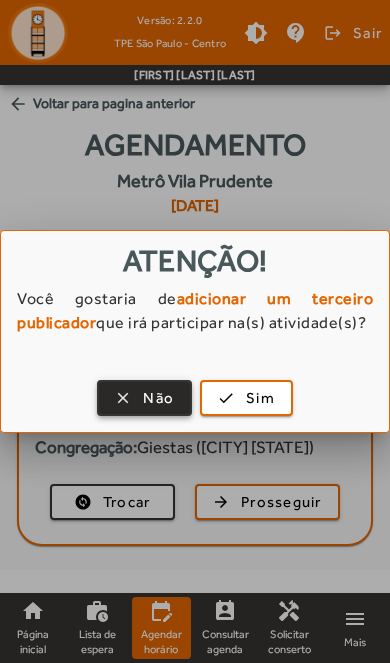 click on "Não" at bounding box center [158, 398] 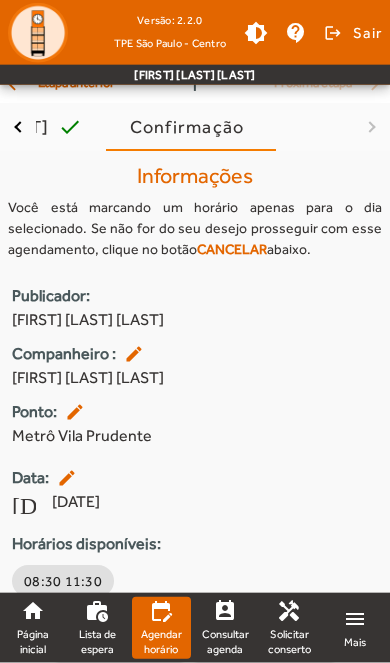 scroll, scrollTop: 174, scrollLeft: 0, axis: vertical 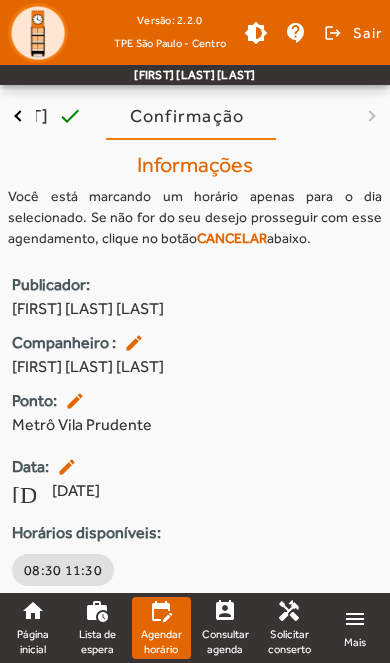 click on "08:30 11:30" at bounding box center (63, 570) 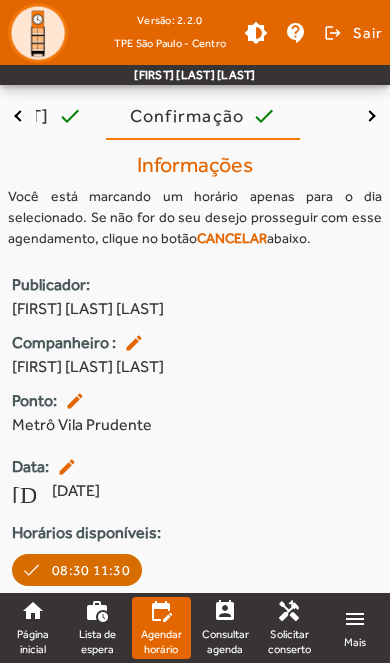 click on "Confirmar" at bounding box center [278, 632] 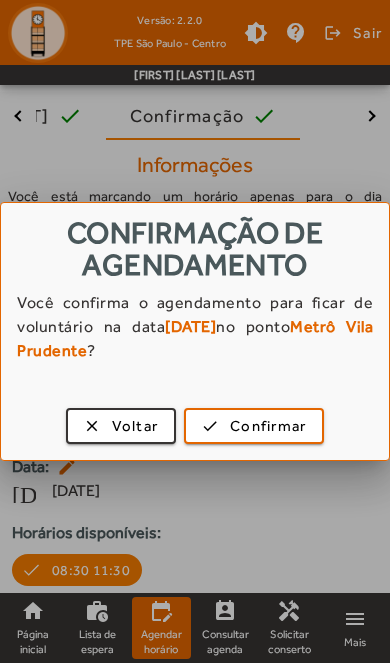 scroll, scrollTop: 0, scrollLeft: 0, axis: both 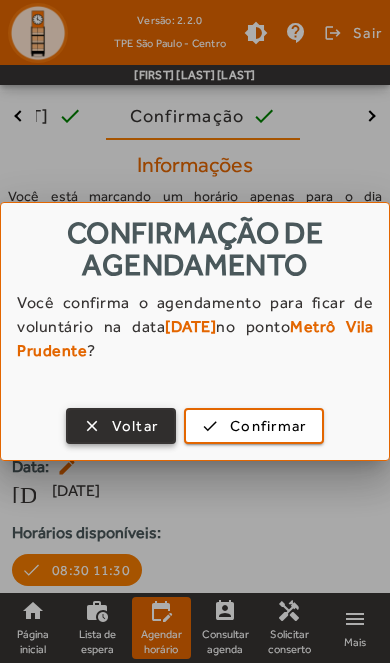 click on "Confirmar" at bounding box center [268, 426] 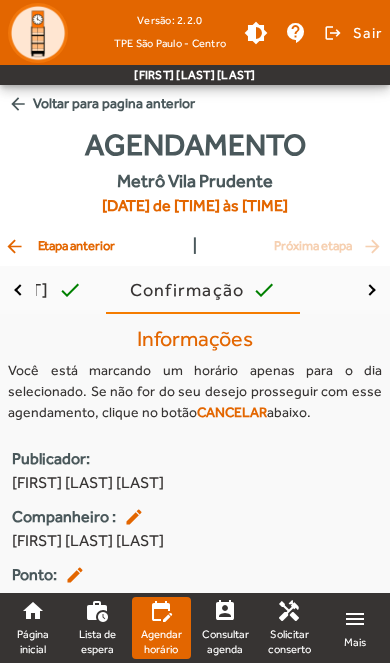 scroll, scrollTop: 174, scrollLeft: 0, axis: vertical 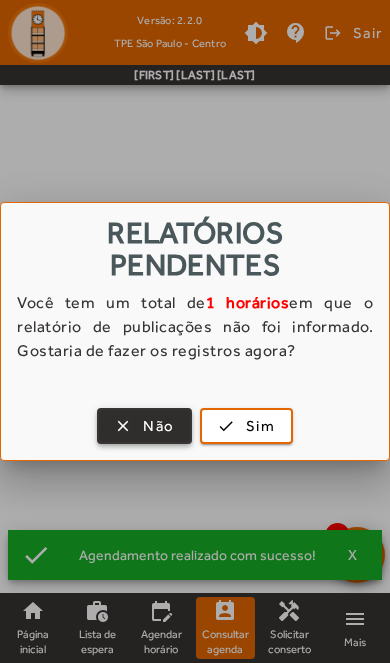 click on "Sim" at bounding box center (260, 426) 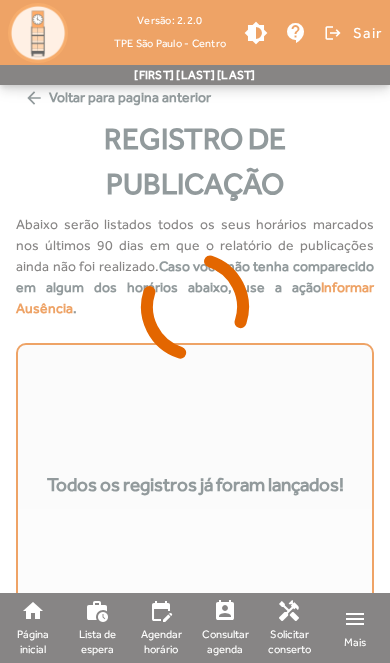 scroll, scrollTop: 0, scrollLeft: 0, axis: both 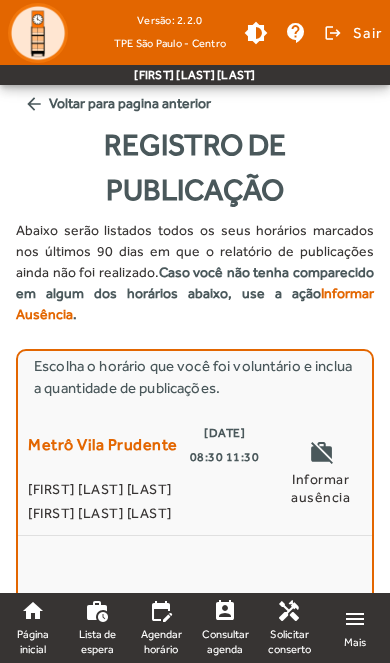 click on "Informar ausência" 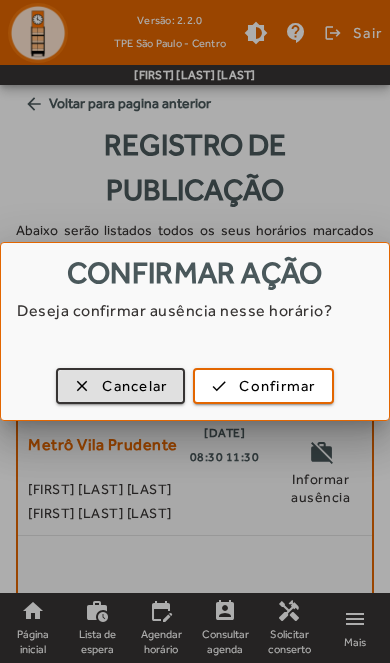click at bounding box center (263, 386) 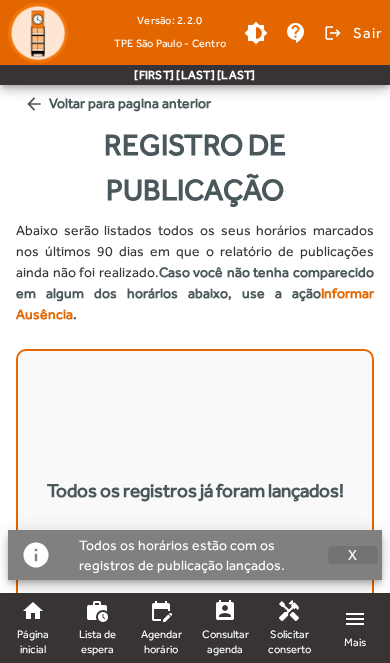 click on "X" at bounding box center (353, 555) 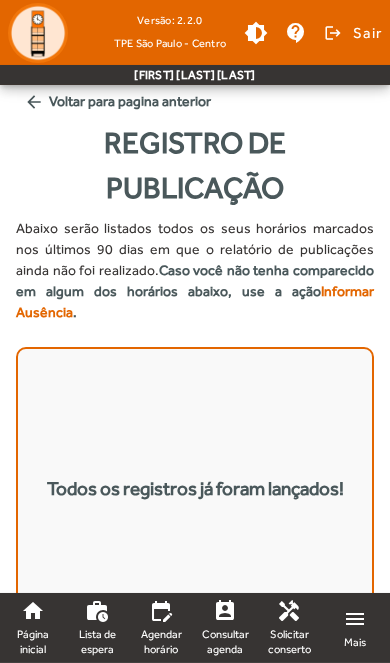 scroll, scrollTop: 4, scrollLeft: 0, axis: vertical 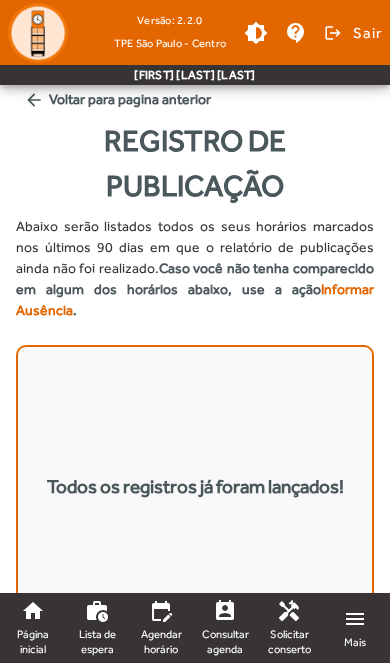 click on "Consultar agenda" 